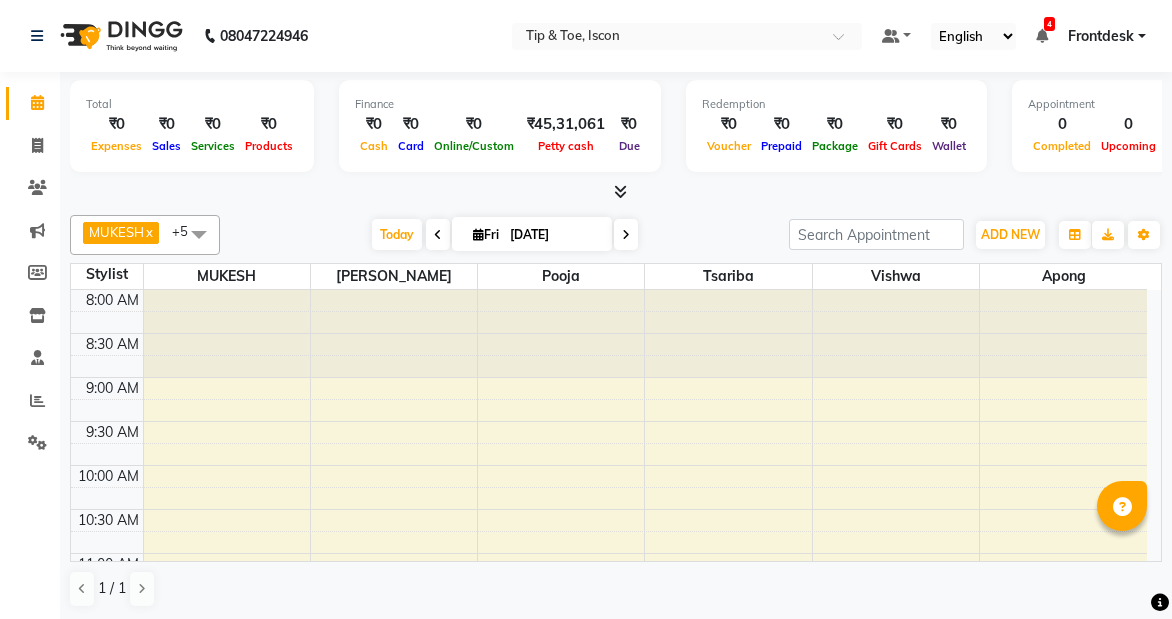 scroll, scrollTop: 0, scrollLeft: 0, axis: both 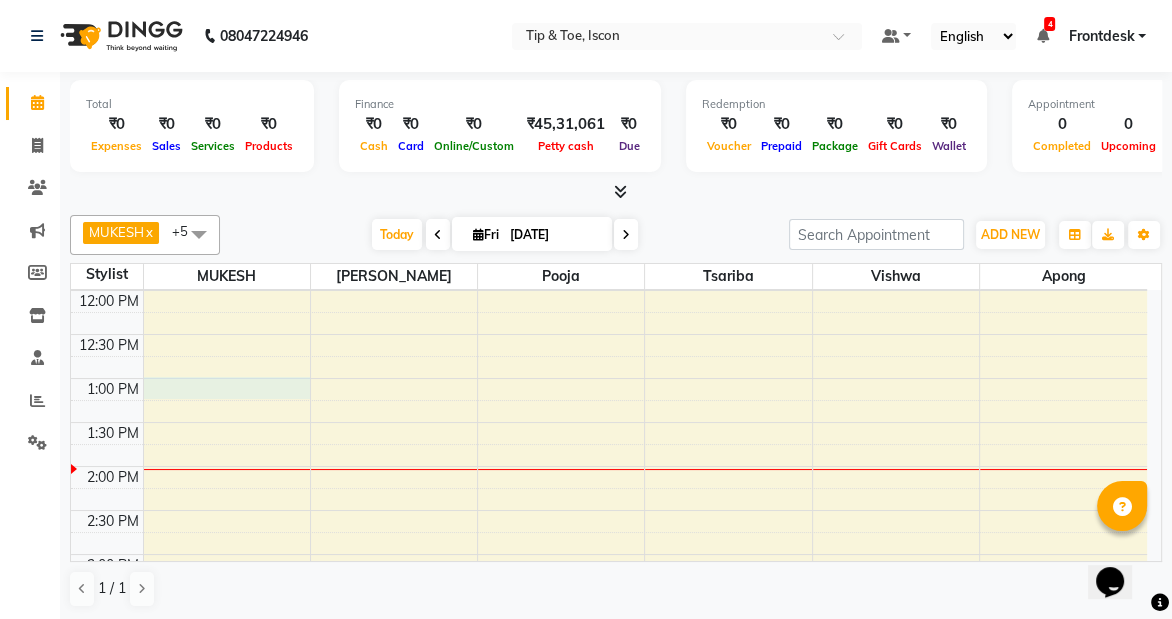 click on "8:00 AM 8:30 AM 9:00 AM 9:30 AM 10:00 AM 10:30 AM 11:00 AM 11:30 AM 12:00 PM 12:30 PM 1:00 PM 1:30 PM 2:00 PM 2:30 PM 3:00 PM 3:30 PM 4:00 PM 4:30 PM 5:00 PM 5:30 PM 6:00 PM 6:30 PM 7:00 PM 7:30 PM 8:00 PM 8:30 PM" at bounding box center (609, 510) 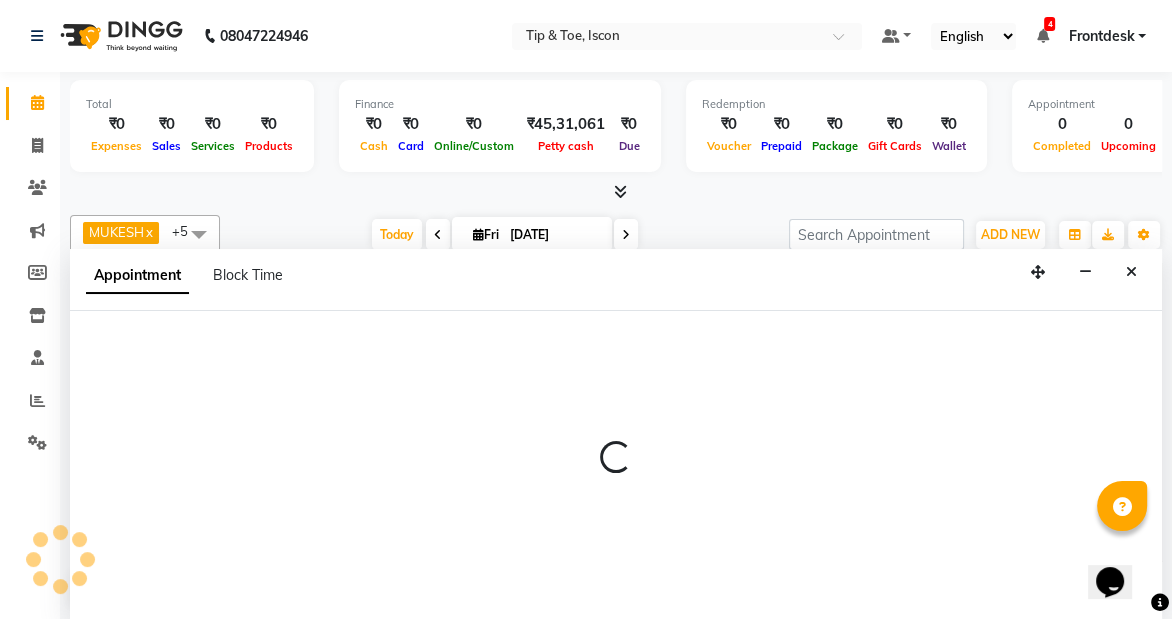 scroll, scrollTop: 0, scrollLeft: 0, axis: both 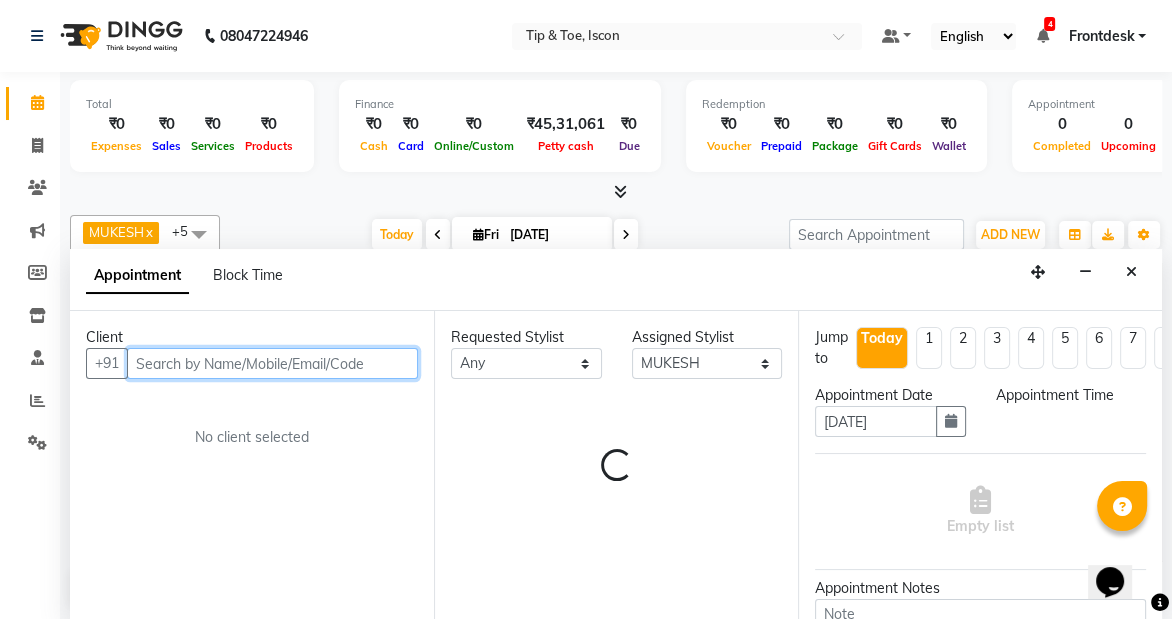 select on "780" 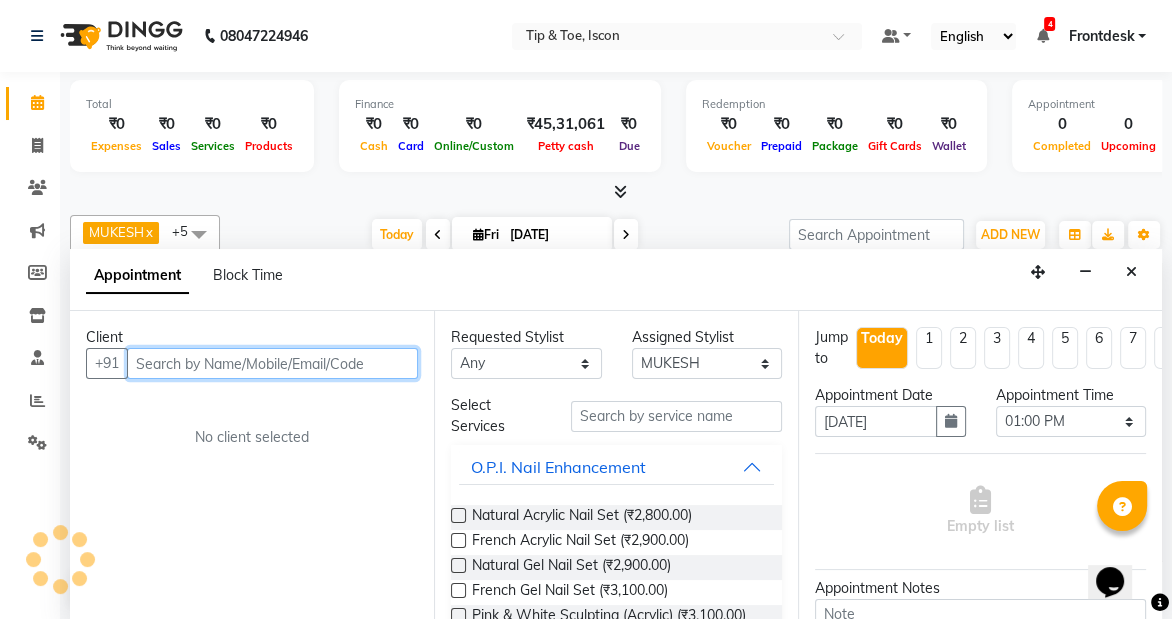 click at bounding box center [272, 363] 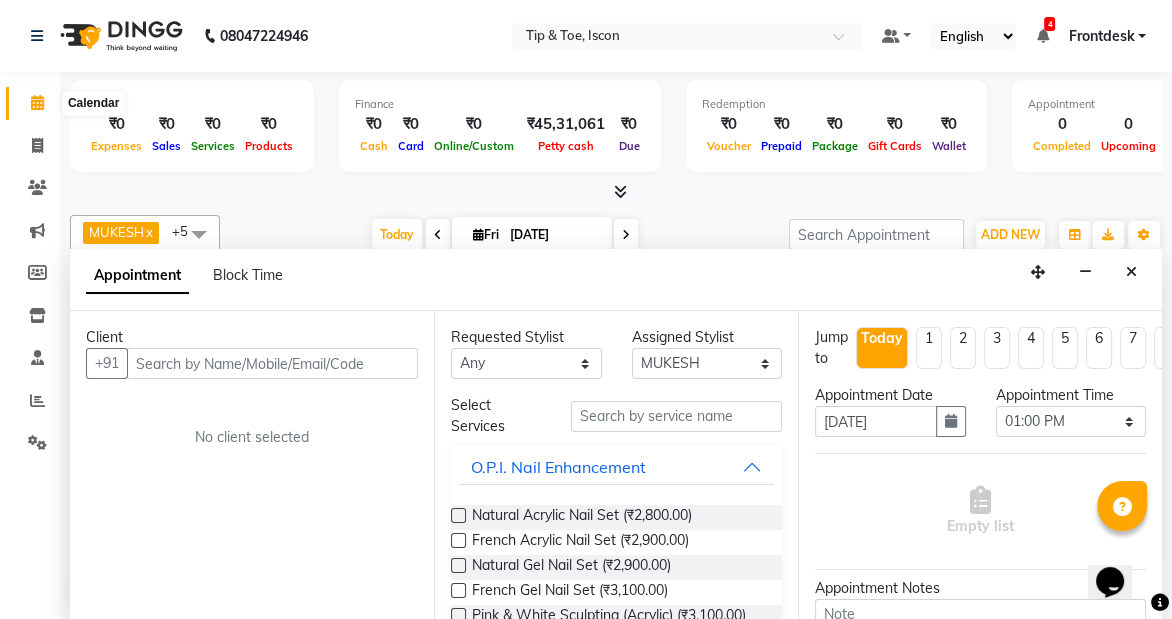 click 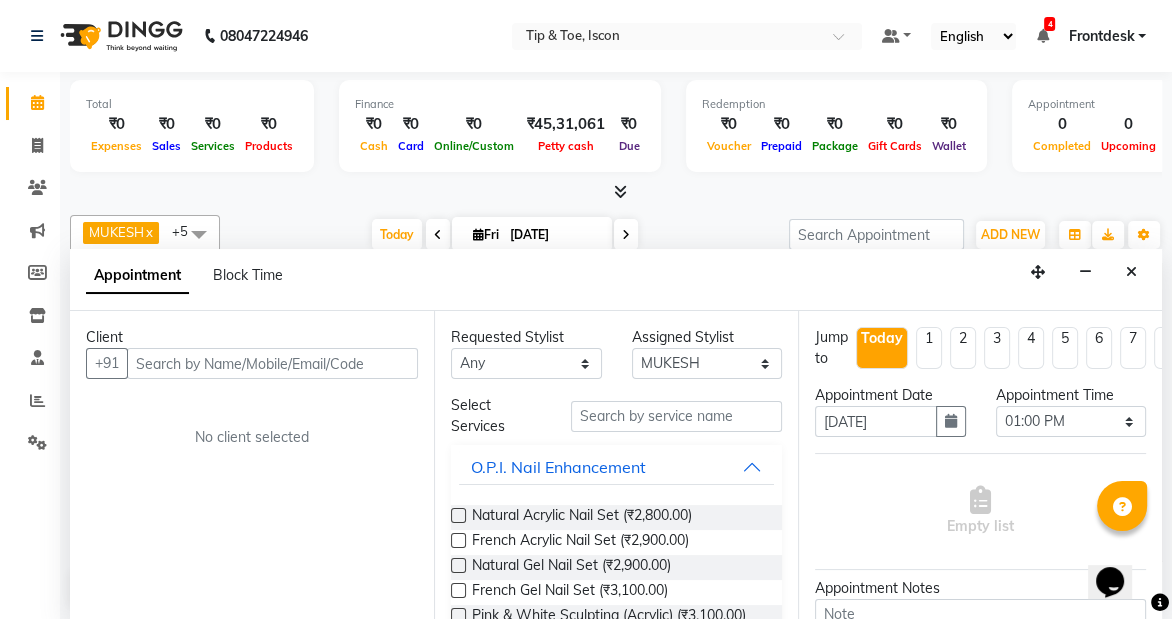 click 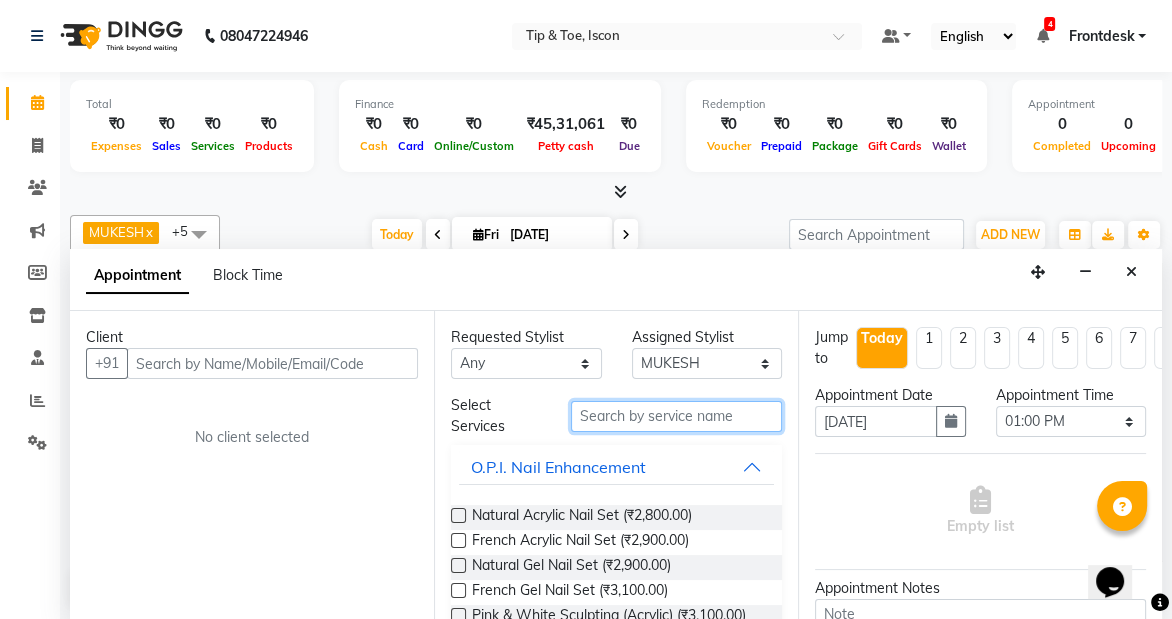 click at bounding box center (676, 416) 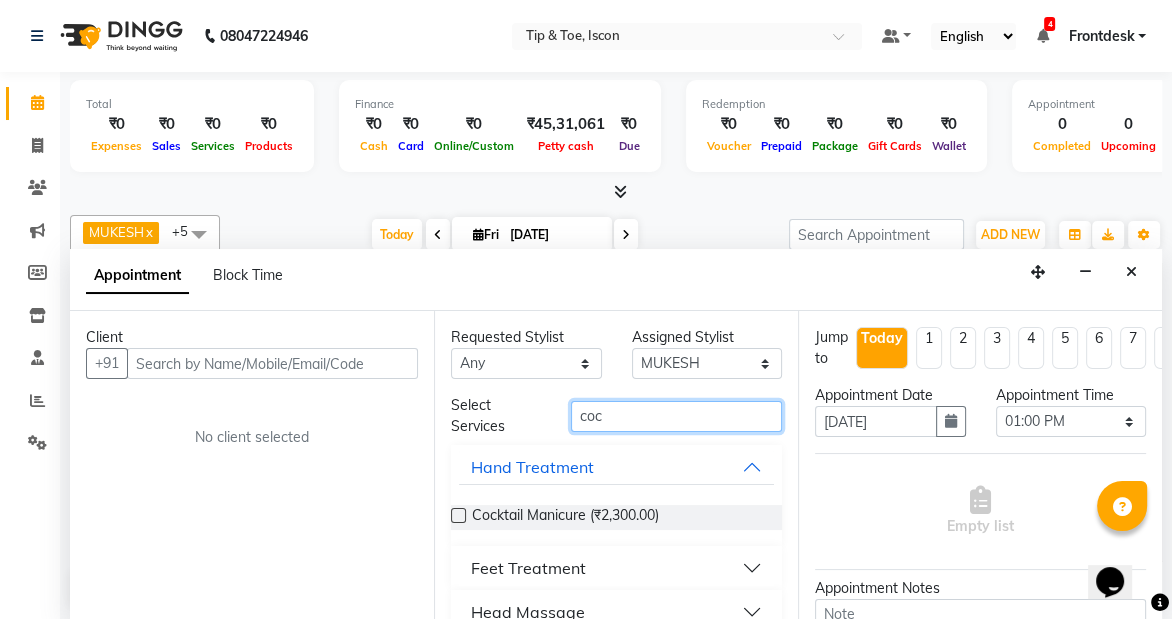 type on "coc" 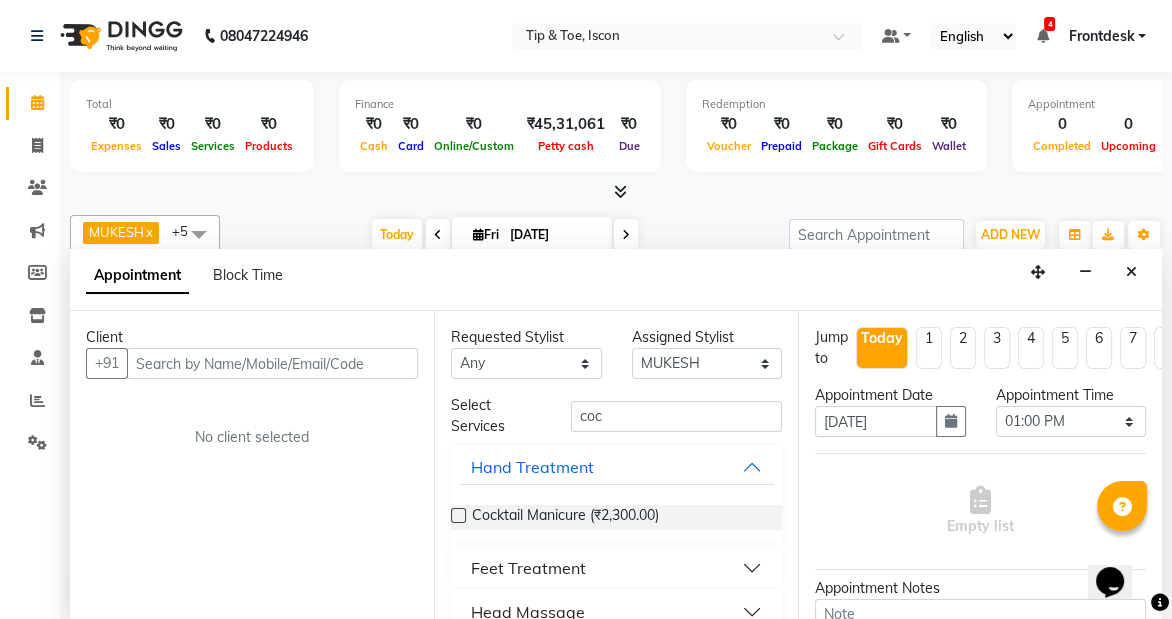 click on "Feet Treatment" at bounding box center [528, 568] 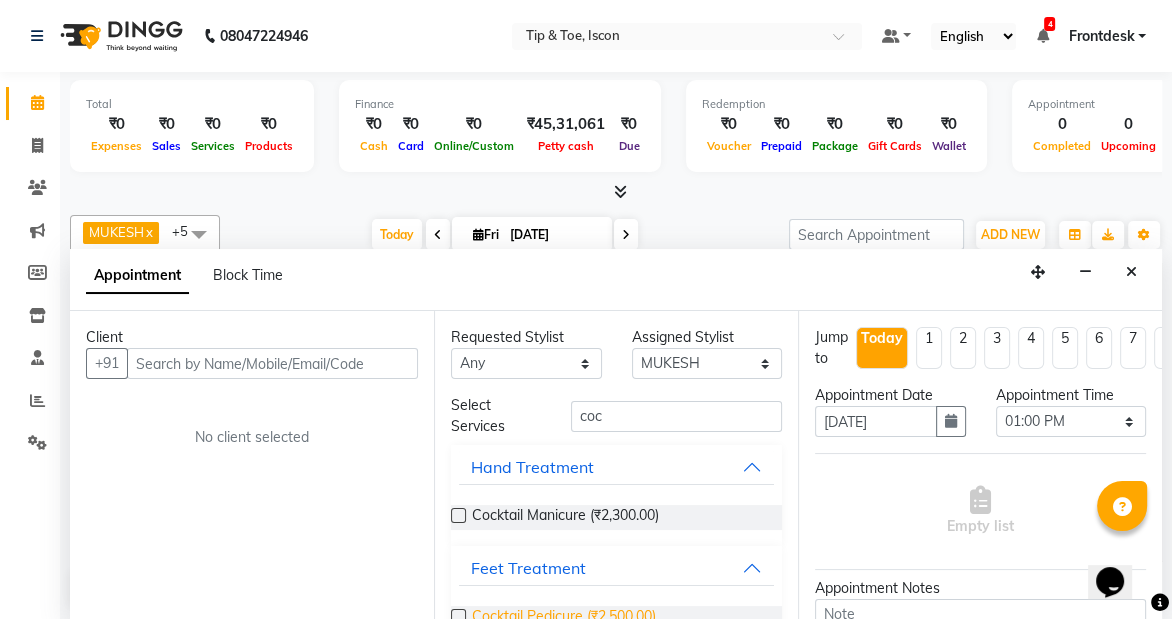 click on "Cocktail Pedicure (₹2,500.00)" at bounding box center [564, 618] 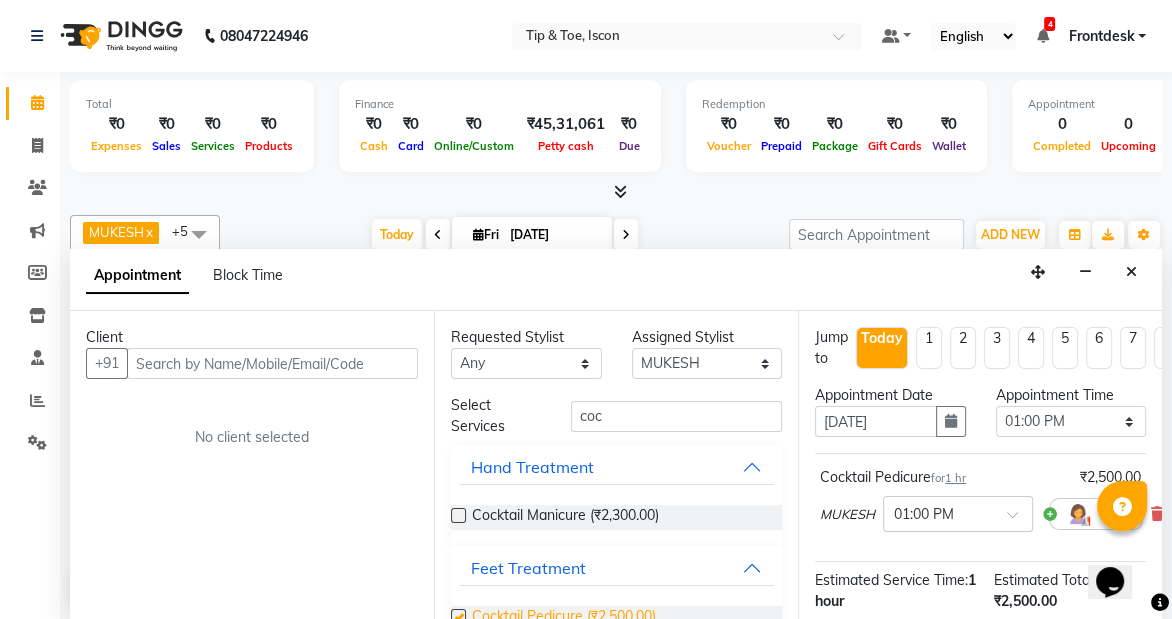 checkbox on "false" 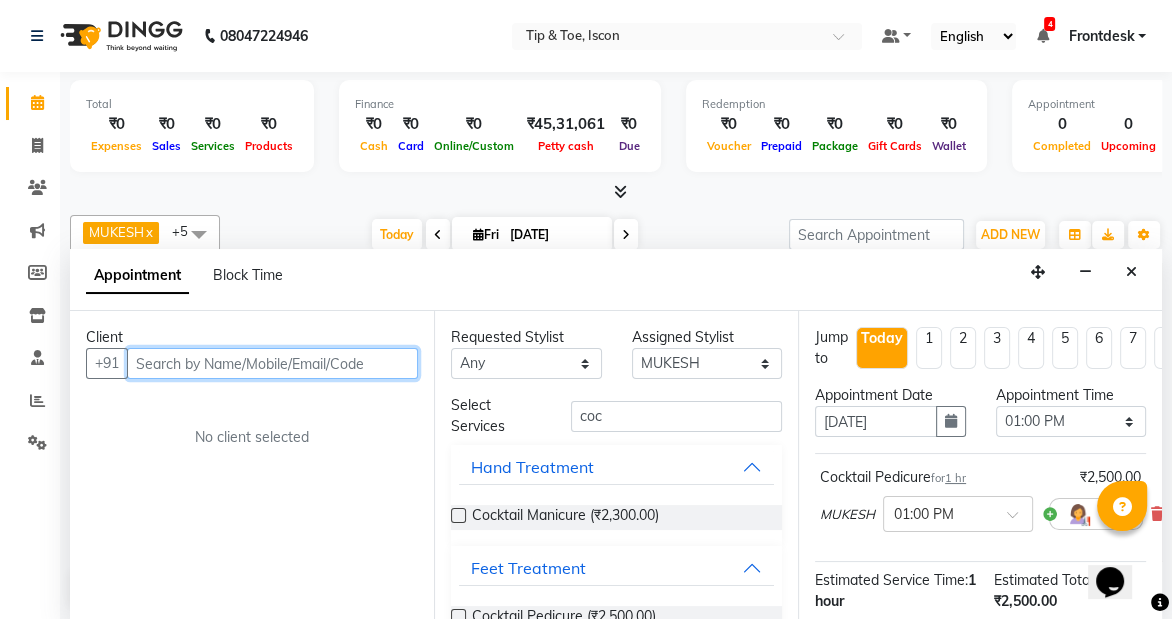 click at bounding box center [272, 363] 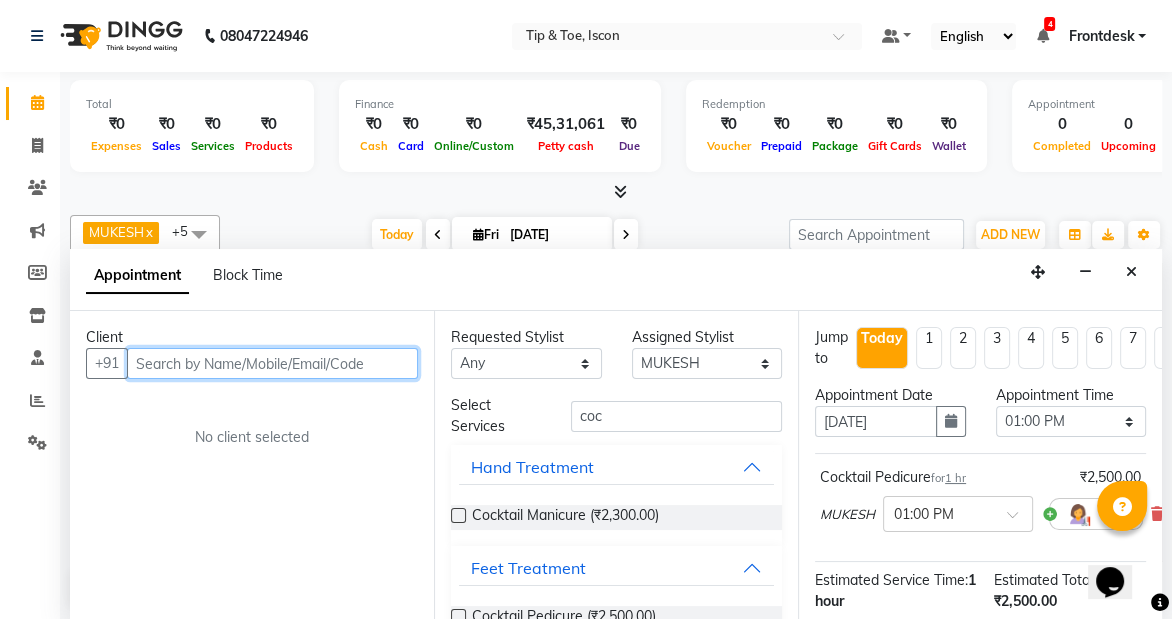 click at bounding box center [272, 363] 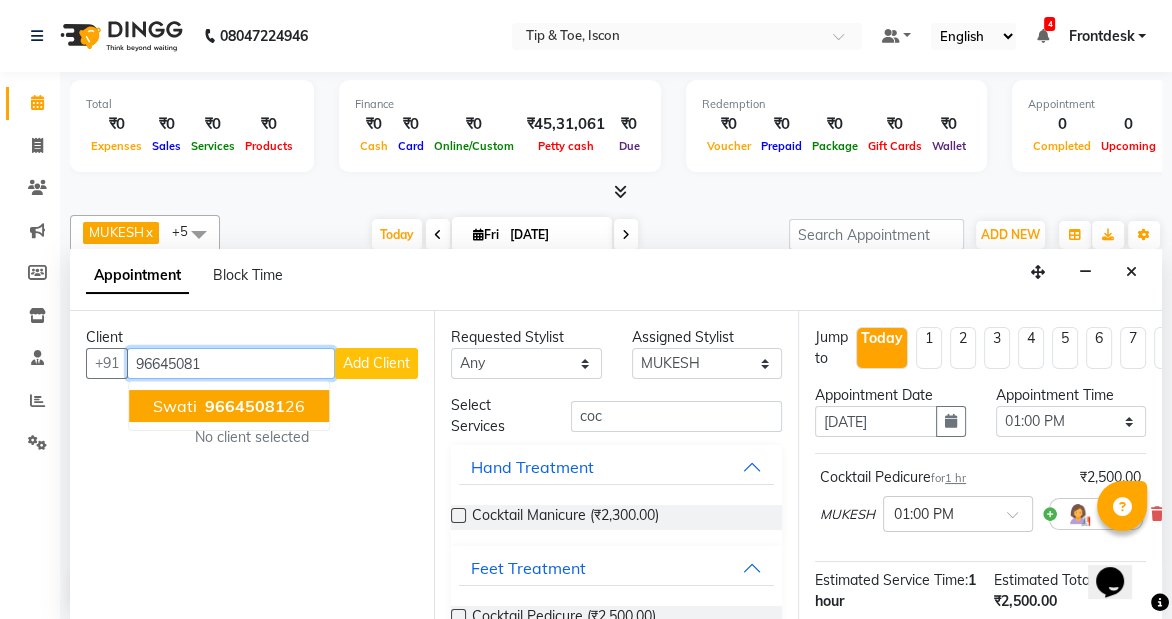 click on "96645081" at bounding box center (245, 406) 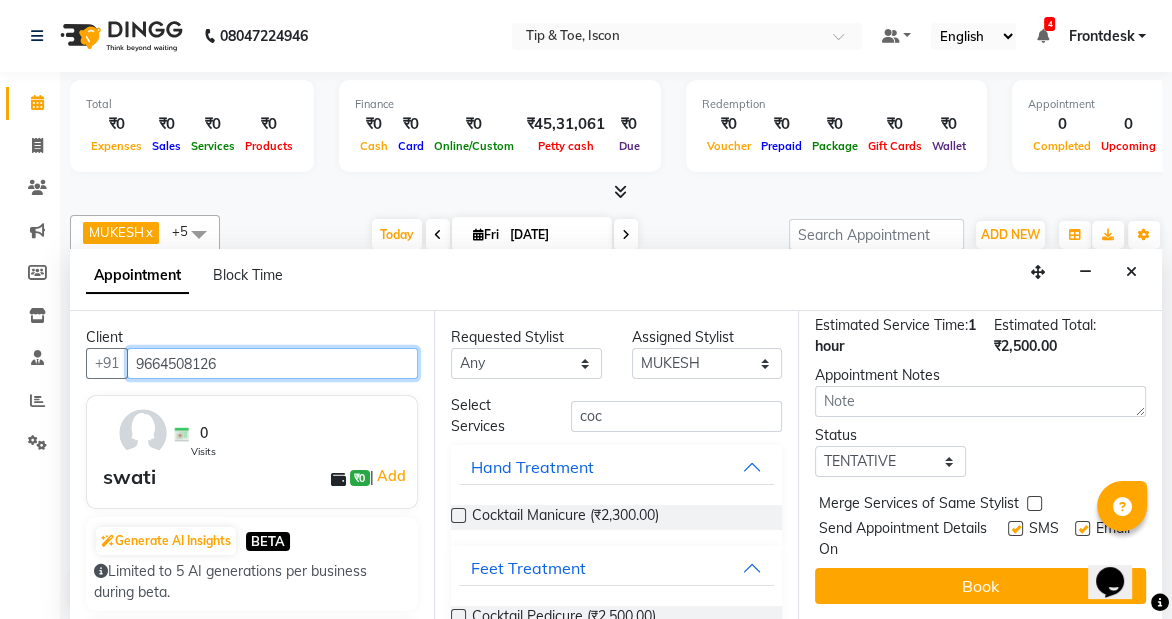 scroll, scrollTop: 267, scrollLeft: 0, axis: vertical 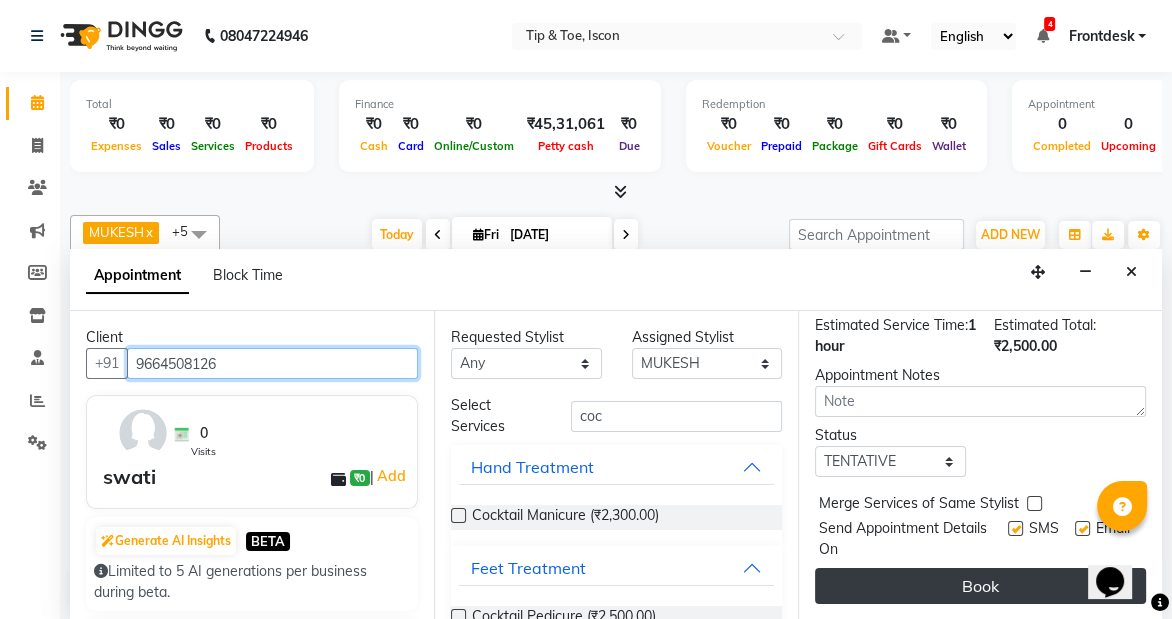 type on "9664508126" 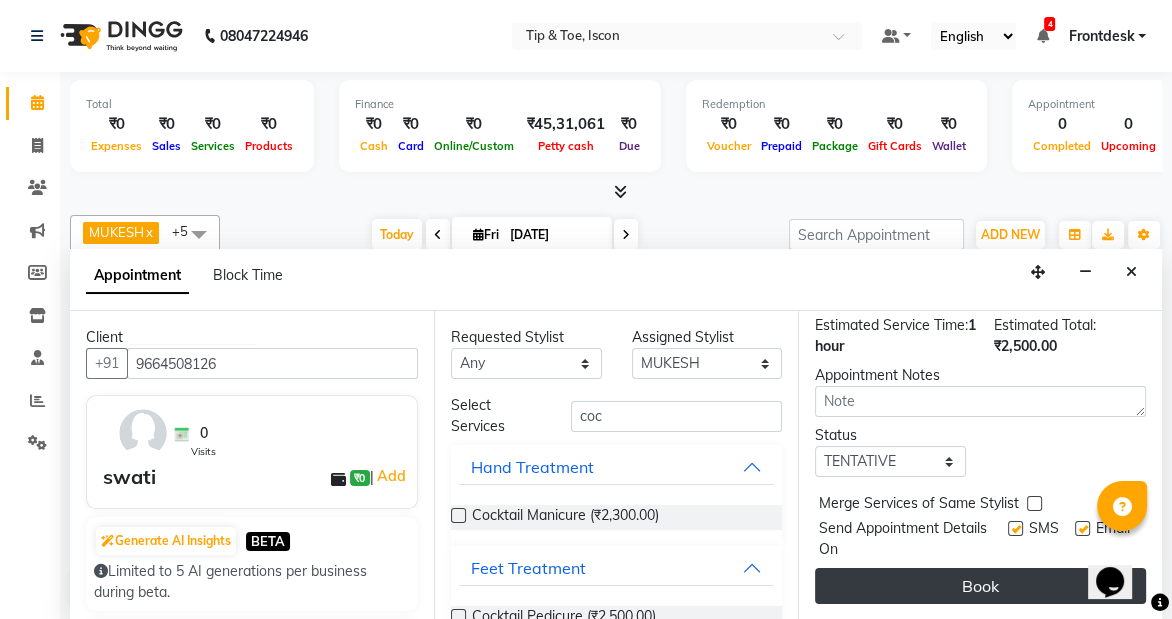 click on "Book" at bounding box center (980, 586) 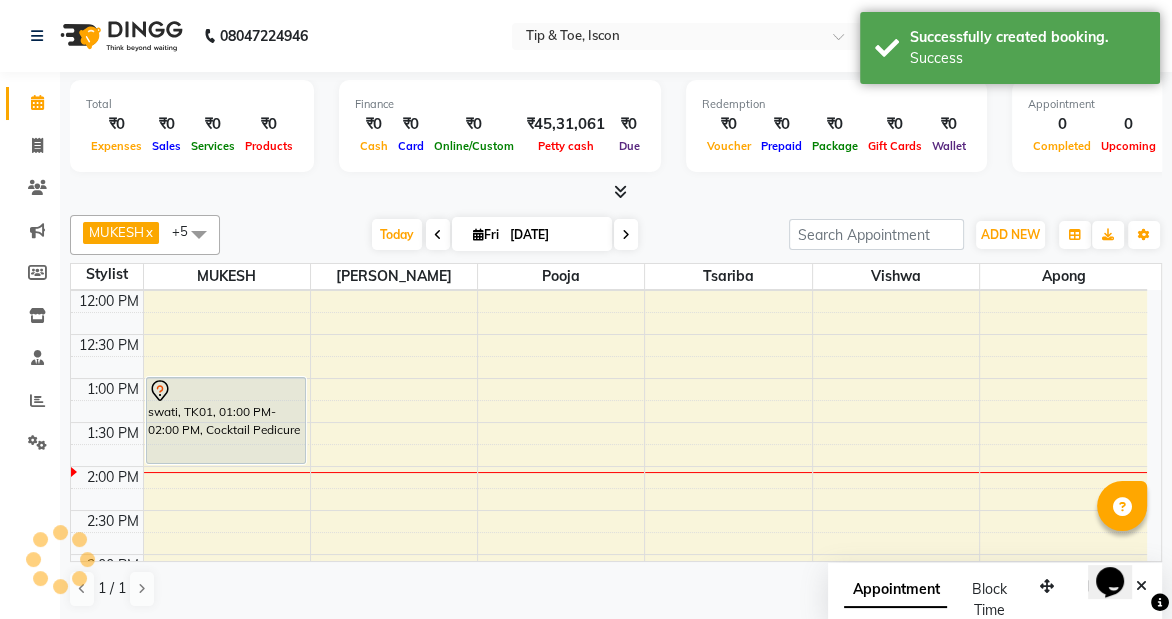 scroll, scrollTop: 0, scrollLeft: 0, axis: both 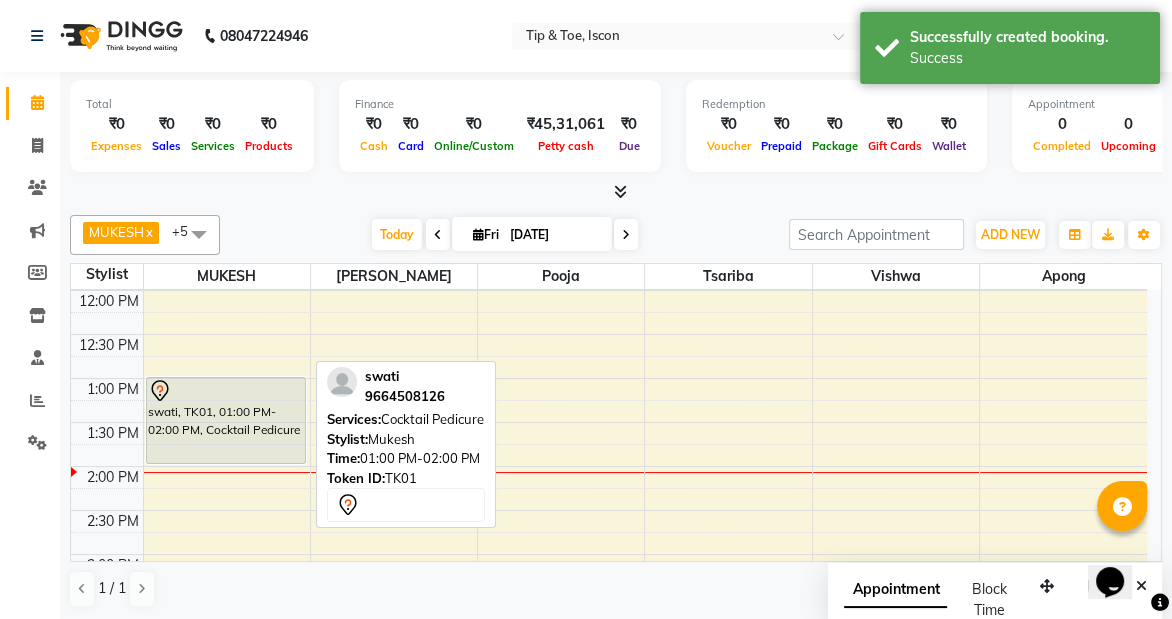 click at bounding box center (226, 391) 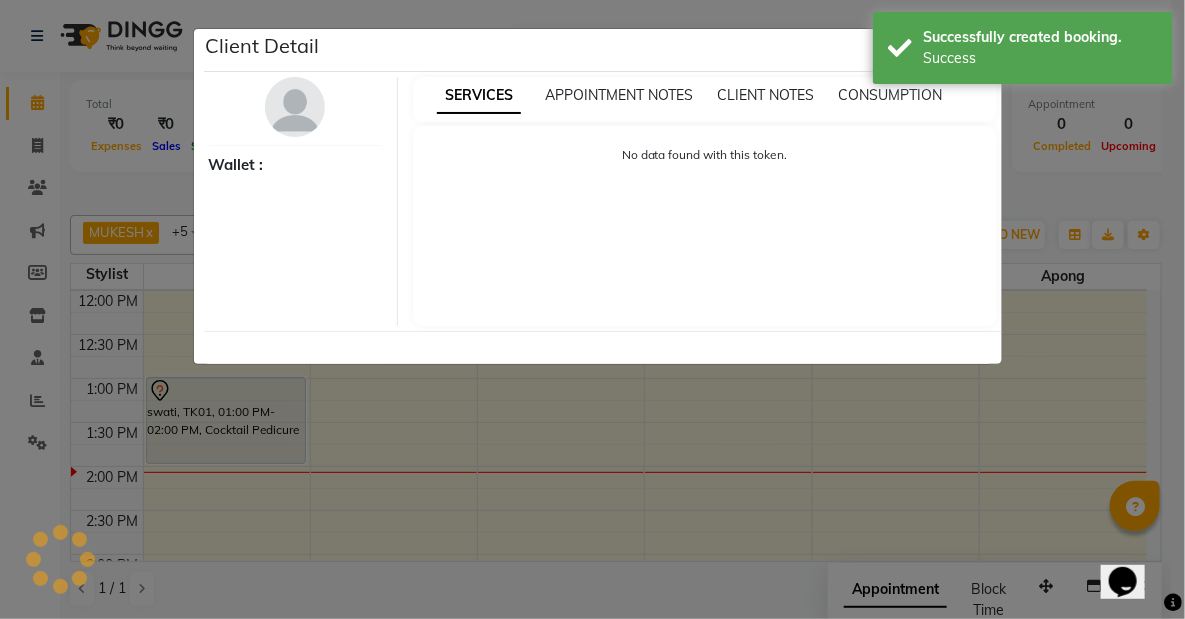 select on "7" 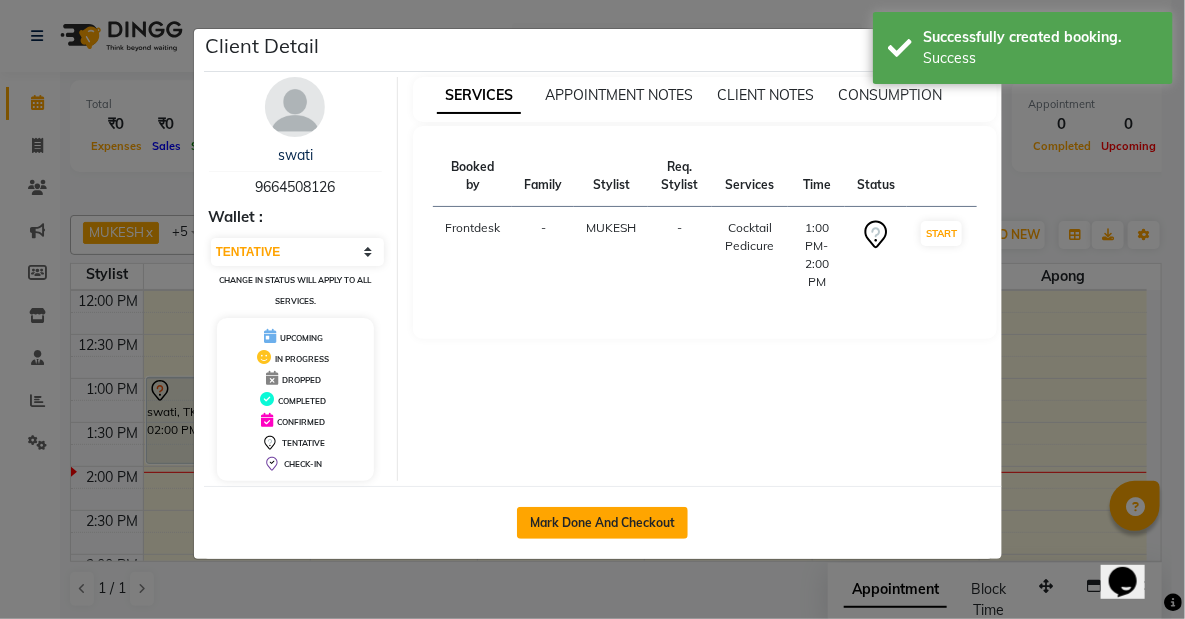 click on "Mark Done And Checkout" 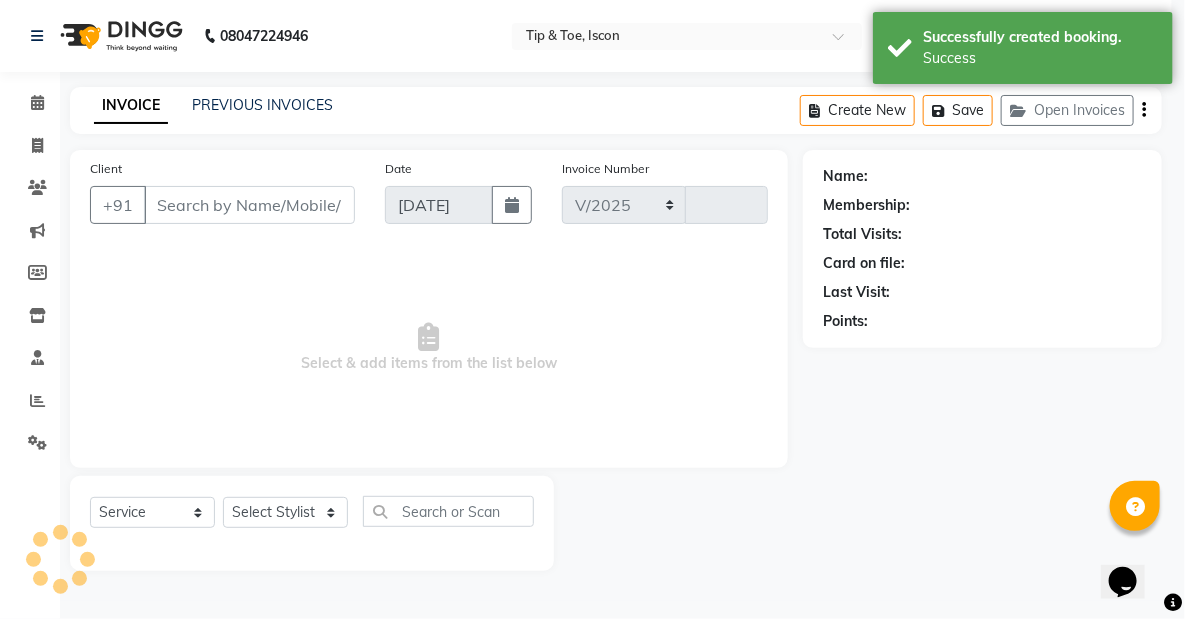 select on "5988" 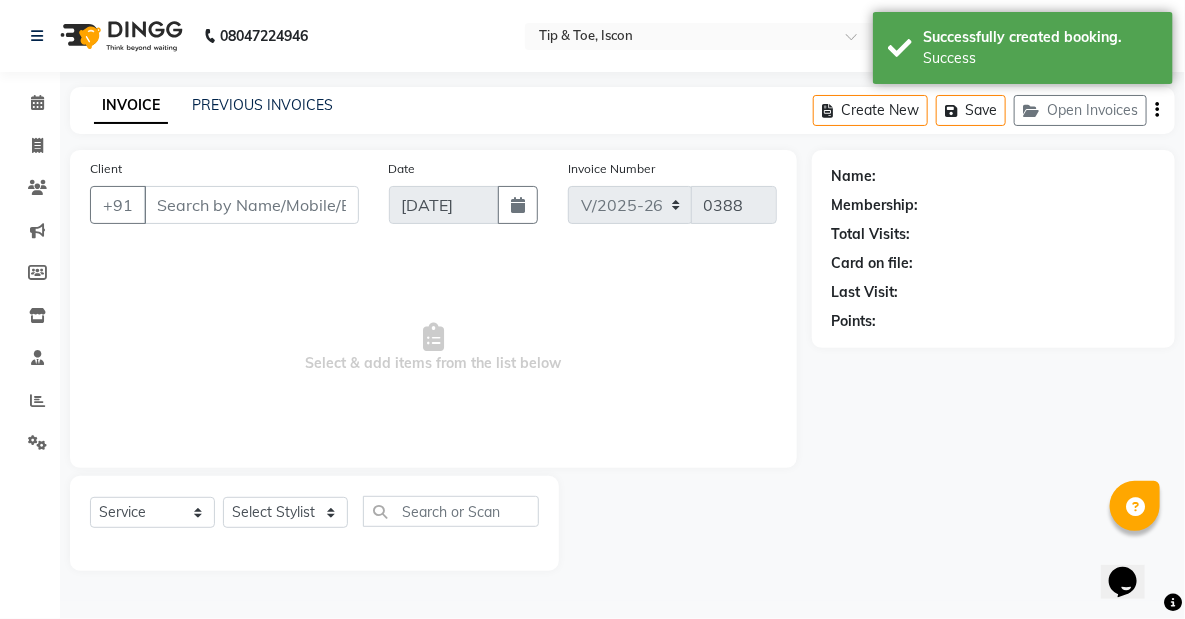 type on "9664508126" 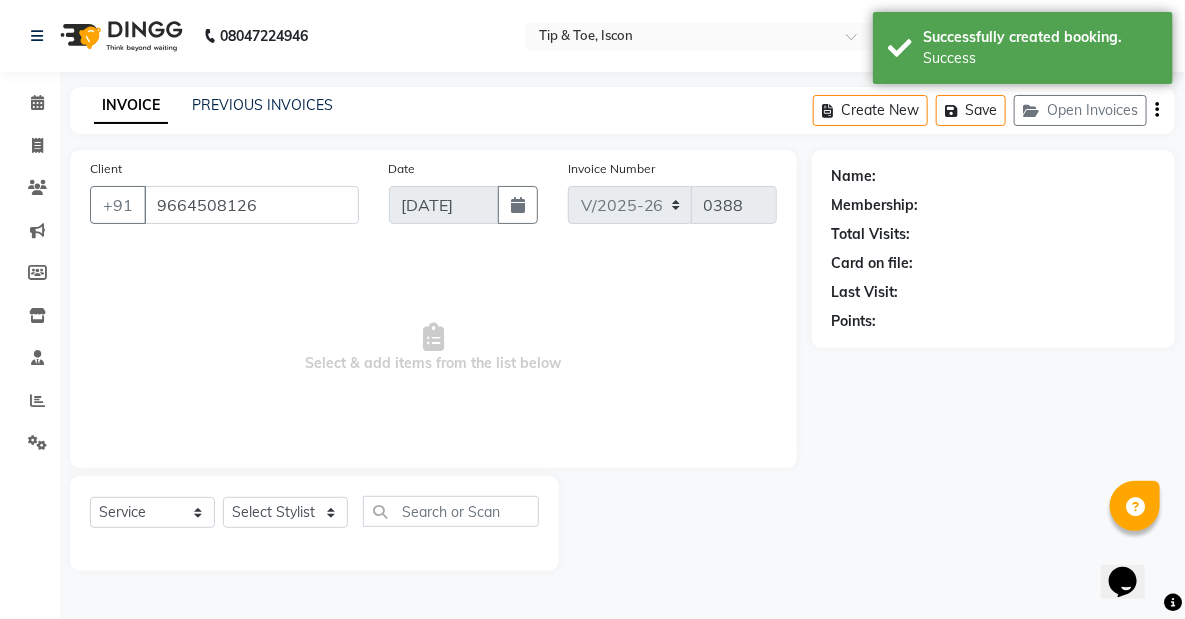select on "42646" 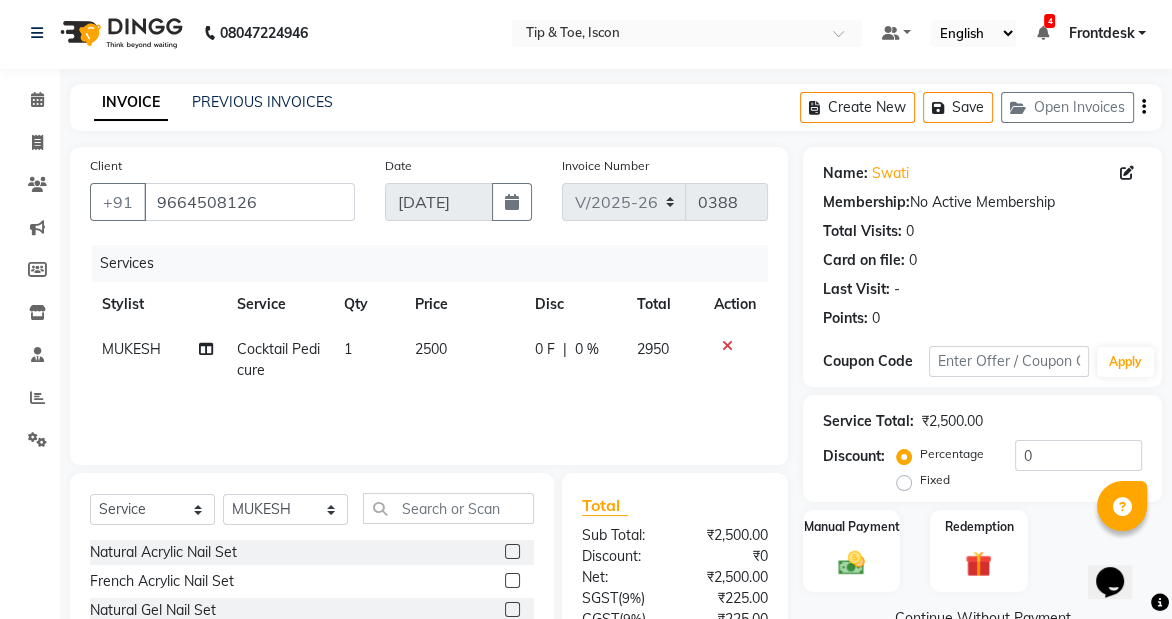 scroll, scrollTop: 98, scrollLeft: 0, axis: vertical 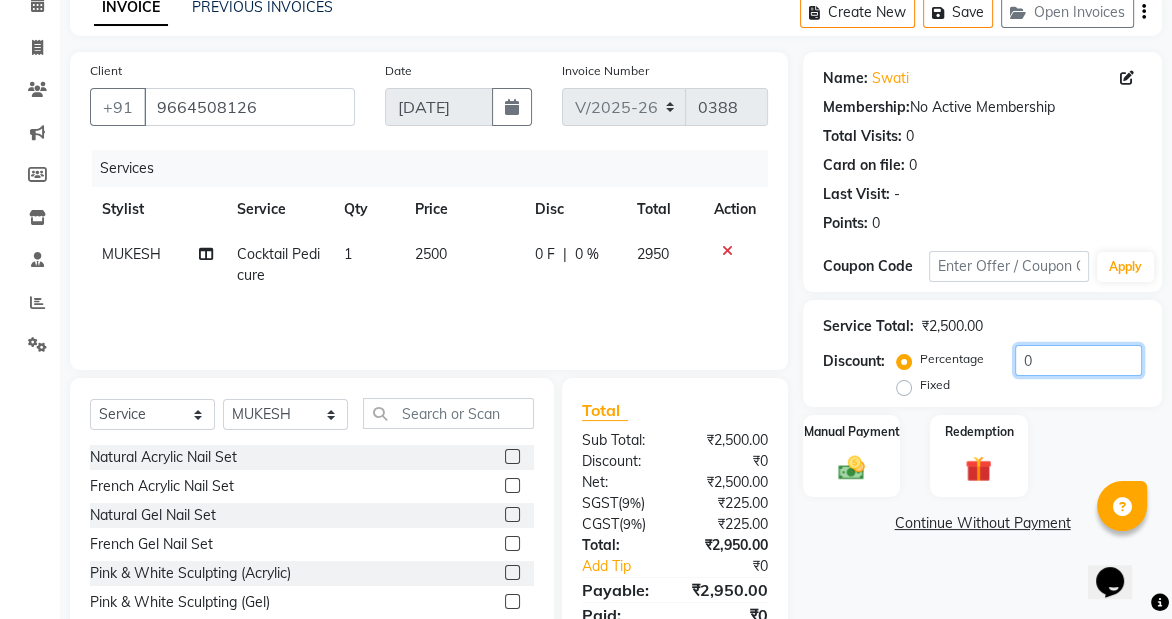 click on "0" 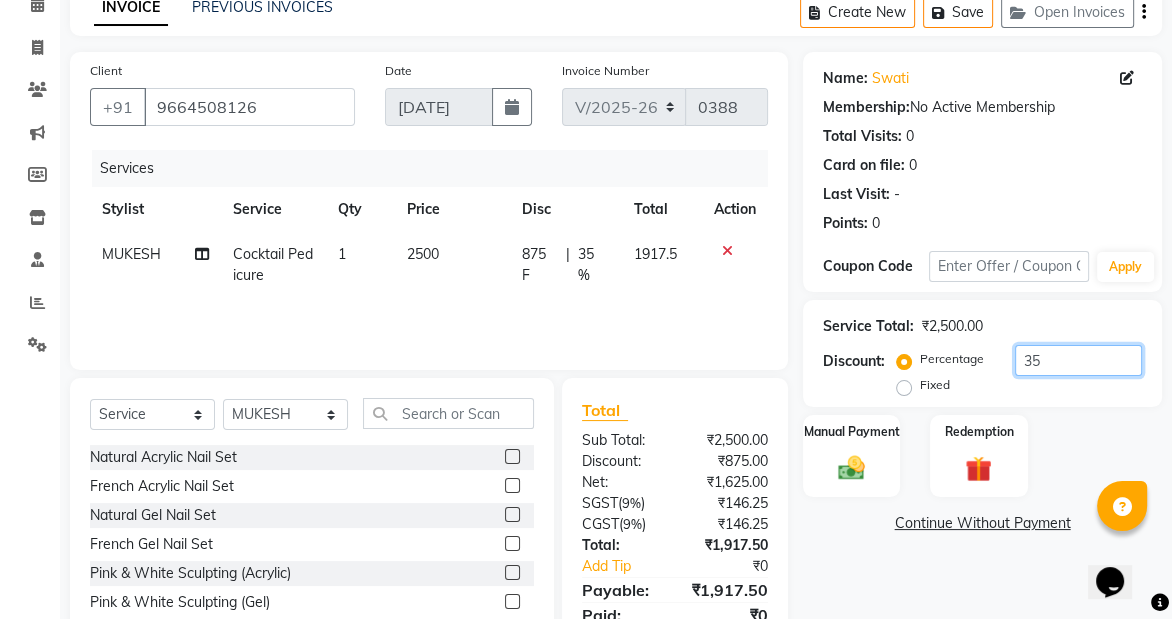 type on "35" 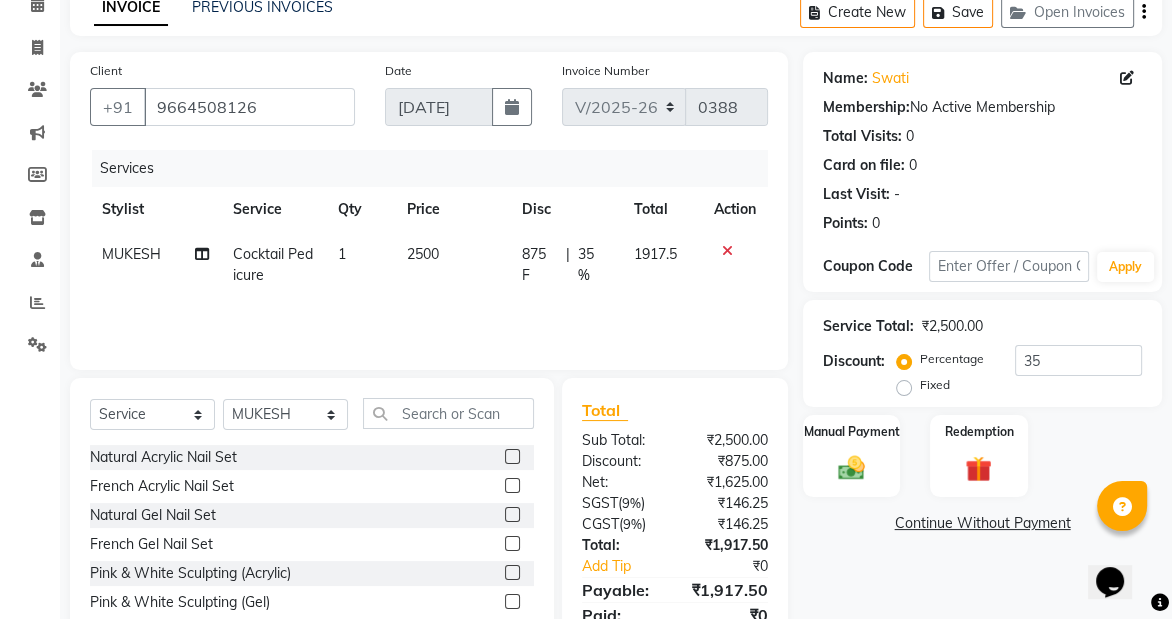 click on "Name: Swati  Membership:  No Active Membership  Total Visits:  0 Card on file:  0 Last Visit:   - Points:   0  Coupon Code Apply Service Total:  ₹2,500.00  Discount:  Percentage   Fixed  35 Manual Payment Redemption  Continue Without Payment" 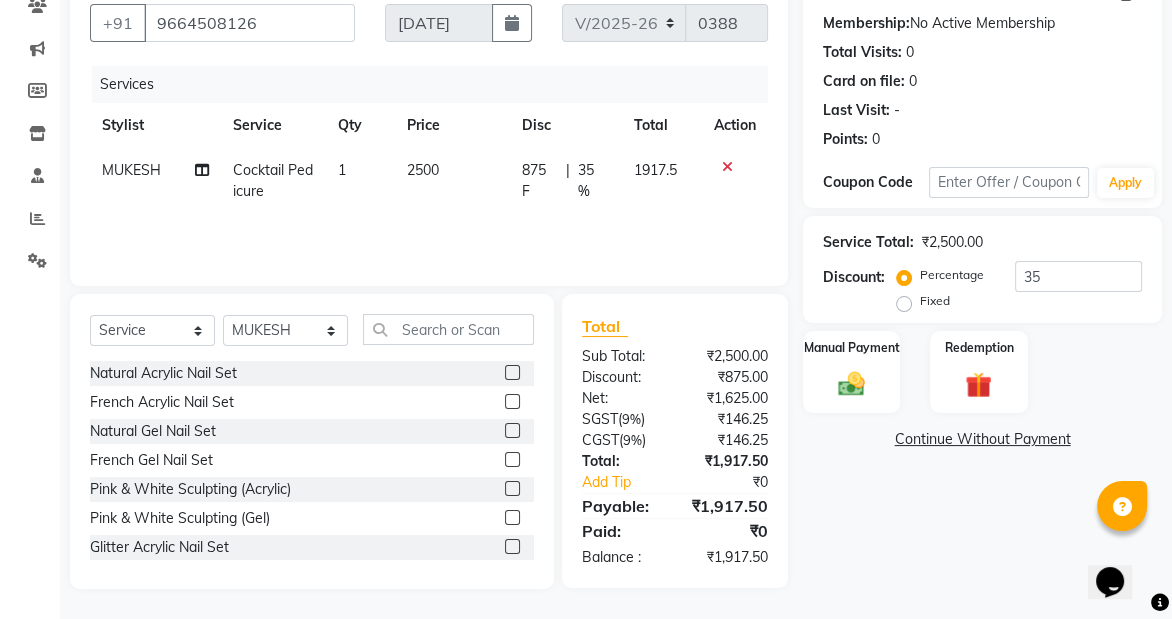 click on "Name: Swati  Membership:  No Active Membership  Total Visits:  0 Card on file:  0 Last Visit:   - Points:   0  Coupon Code Apply Service Total:  ₹2,500.00  Discount:  Percentage   Fixed  35 Manual Payment Redemption  Continue Without Payment" 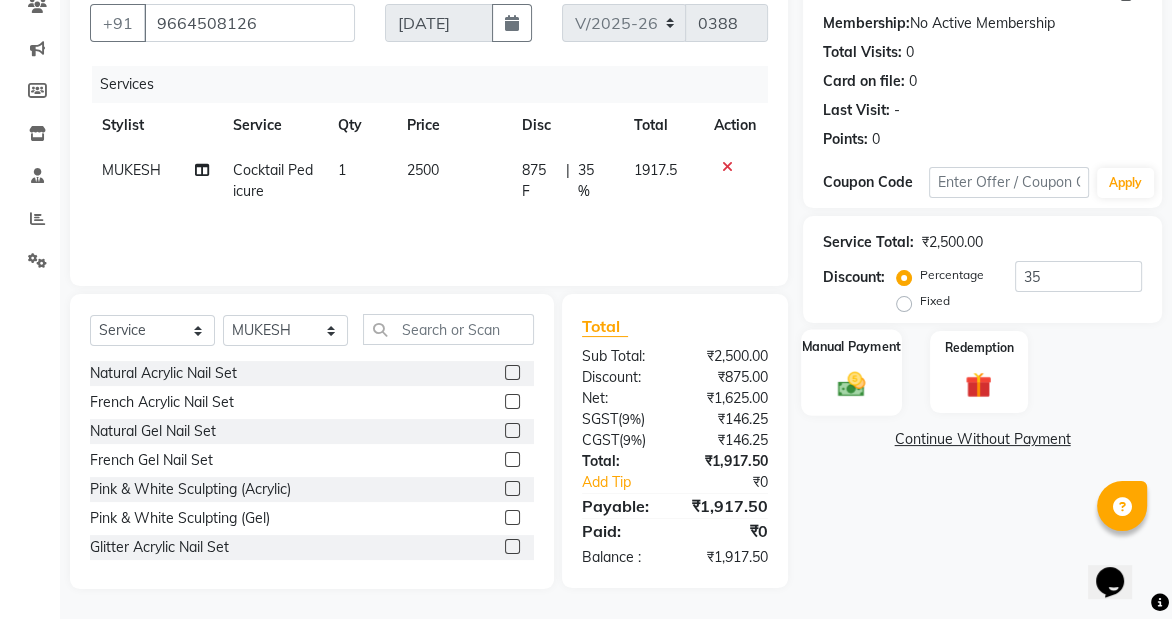click 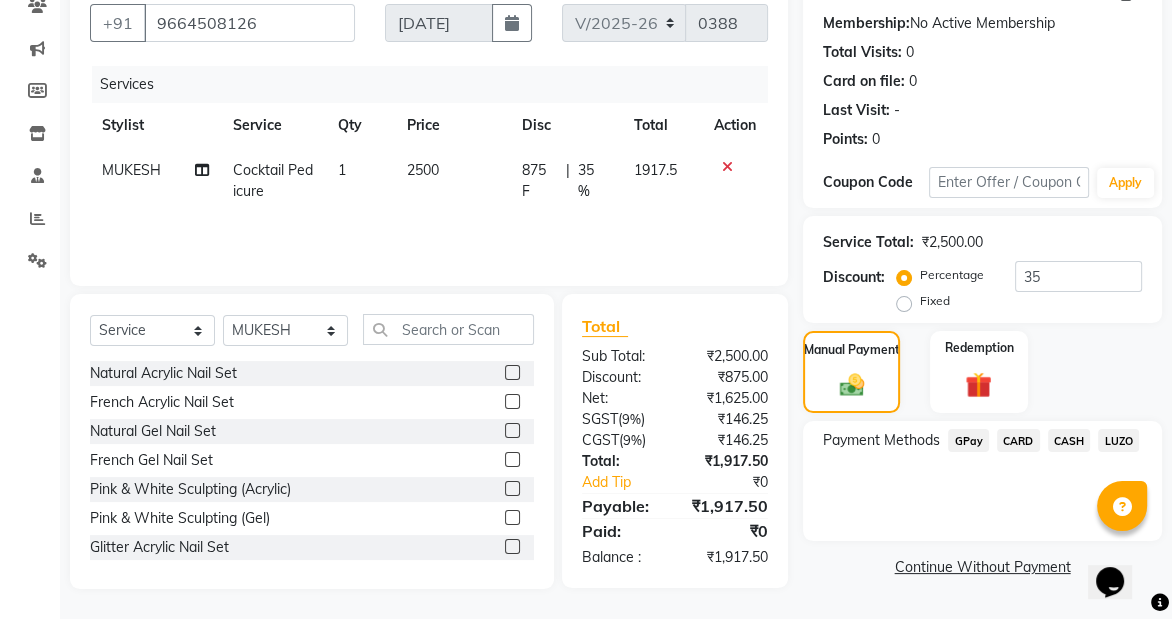 click on "CASH" 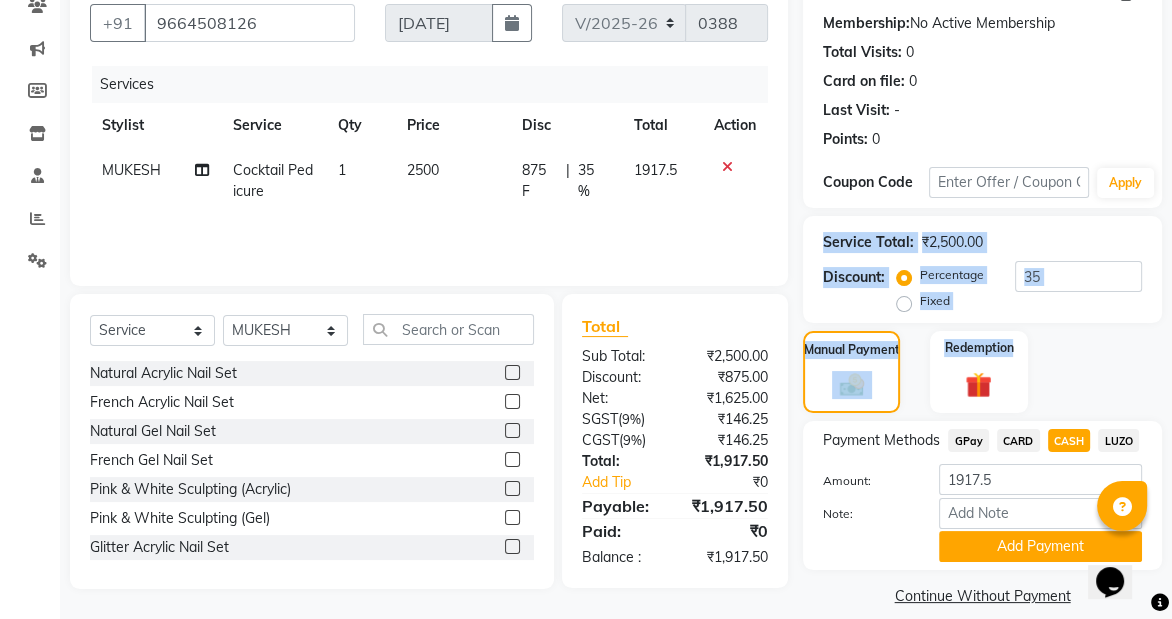 drag, startPoint x: 1167, startPoint y: 167, endPoint x: 1184, endPoint y: 382, distance: 215.67105 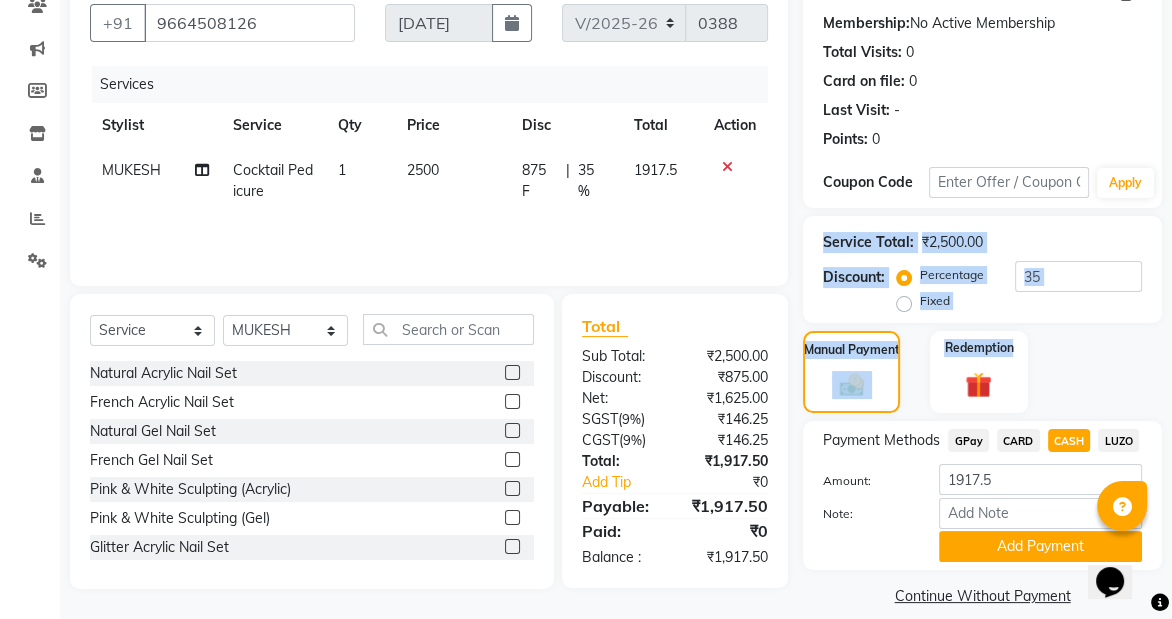 click on "08047224946 Select Location × Tip & Toe, Iscon Default Panel My Panel English ENGLISH Español العربية मराठी हिंदी ગુજરાતી தமிழ் 中文 4 Notifications nothing to show Frontdesk Manage Profile Change Password Sign out  Version:3.15.4  ☀ Tip & Toe, Iscon  Calendar  Invoice  Clients  Marketing  Members  Inventory  Staff  Reports  Settings Completed InProgress Upcoming Dropped Tentative Check-In Confirm Bookings Generate Report Segments Page Builder INVOICE PREVIOUS INVOICES Create New   Save   Open Invoices  Client [PHONE_NUMBER] Date [DATE] Invoice Number V/2025 V/[PHONE_NUMBER] Services Stylist Service Qty Price Disc Total Action MUKESH Cocktail Pedicure 1 2500 875 F | 35 % 1917.5 Select  Service  Product  Membership  Package Voucher Prepaid Gift Card  Select Stylist Aghavi  Aki  Apong [PERSON_NAME] Frontdesk [PERSON_NAME] Sir MUKESH Pooja  Pooja [PERSON_NAME] [PERSON_NAME] [PERSON_NAME] Maam  Tsariba  Vishwa  YASH Natural Acrylic Nail Set  Natural Gel Nail Set" at bounding box center [586, 127] 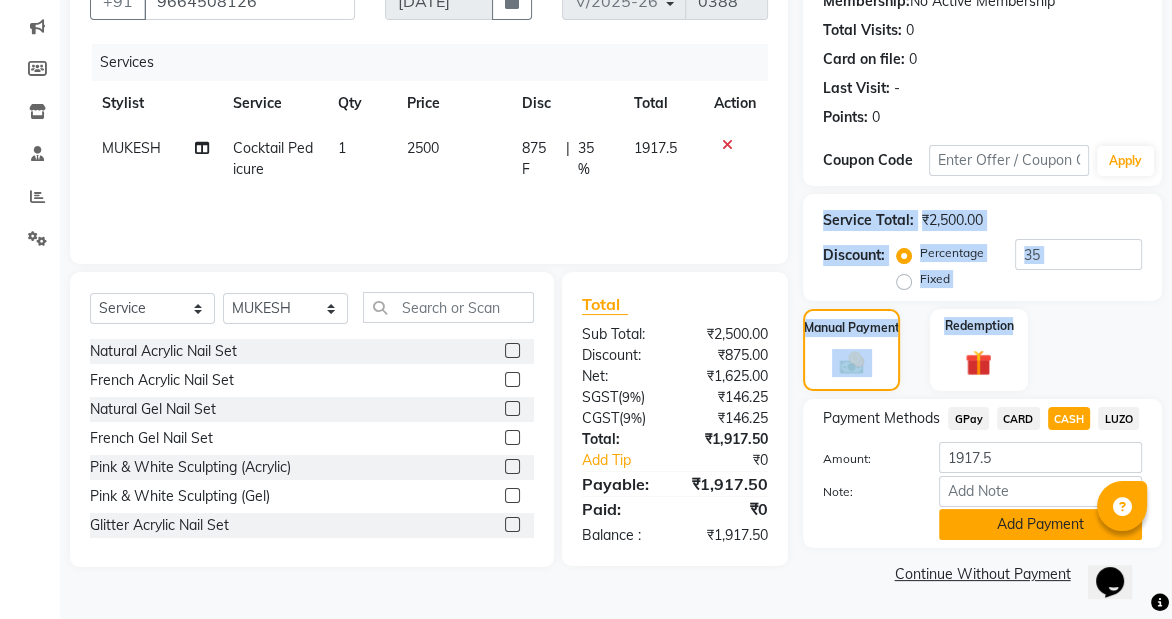click on "Add Payment" 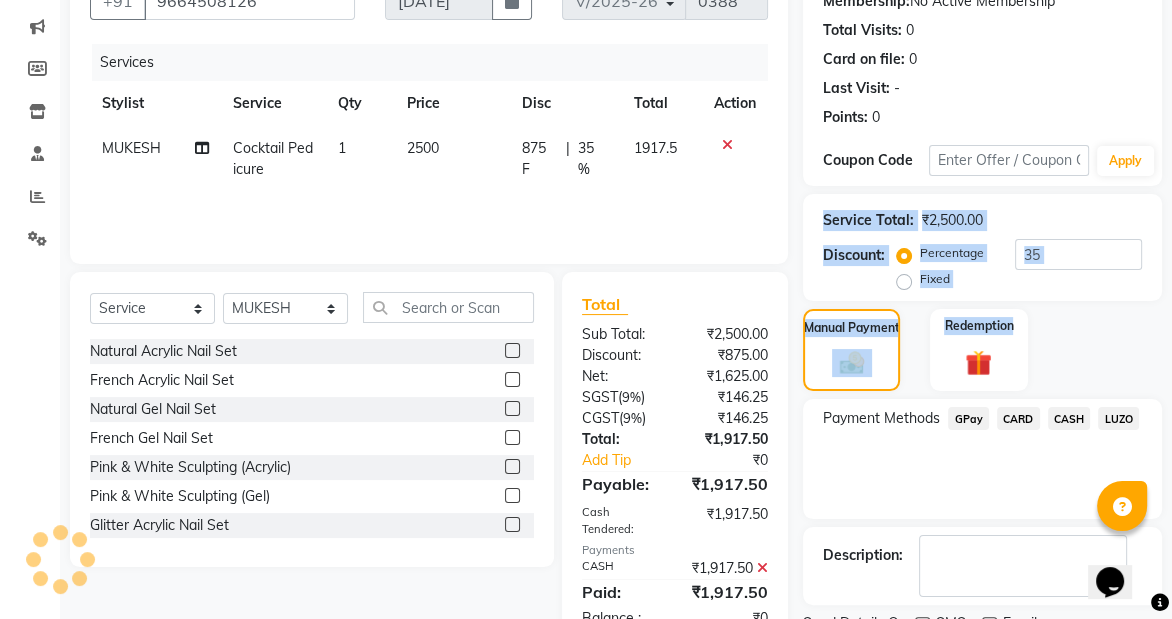 scroll, scrollTop: 287, scrollLeft: 0, axis: vertical 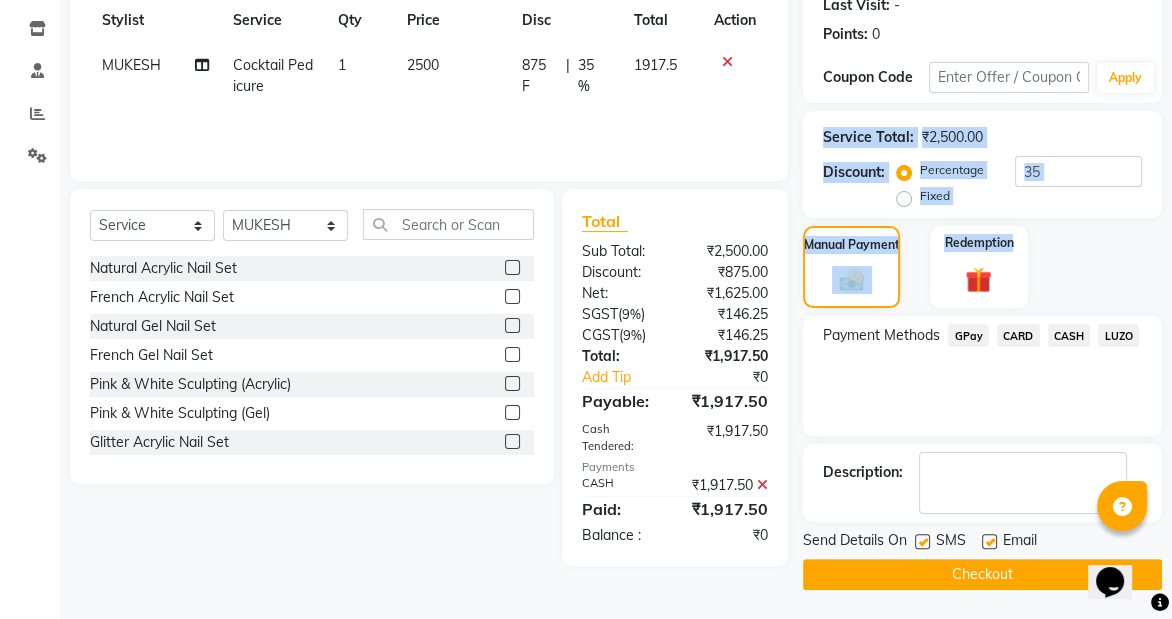 click on "Checkout" 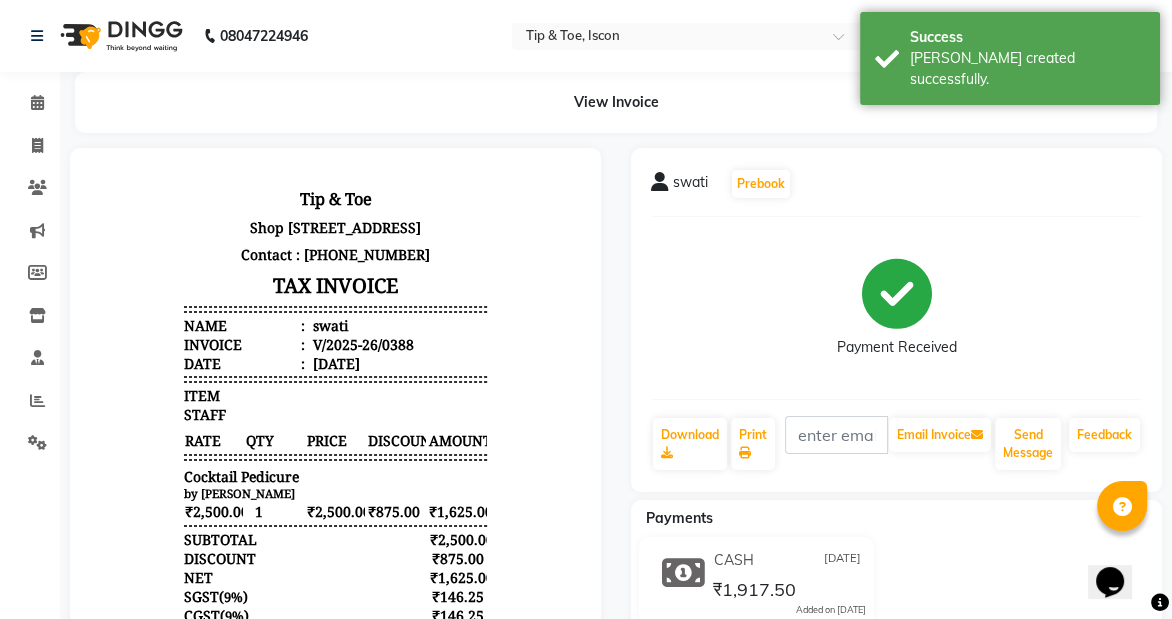 scroll, scrollTop: 0, scrollLeft: 0, axis: both 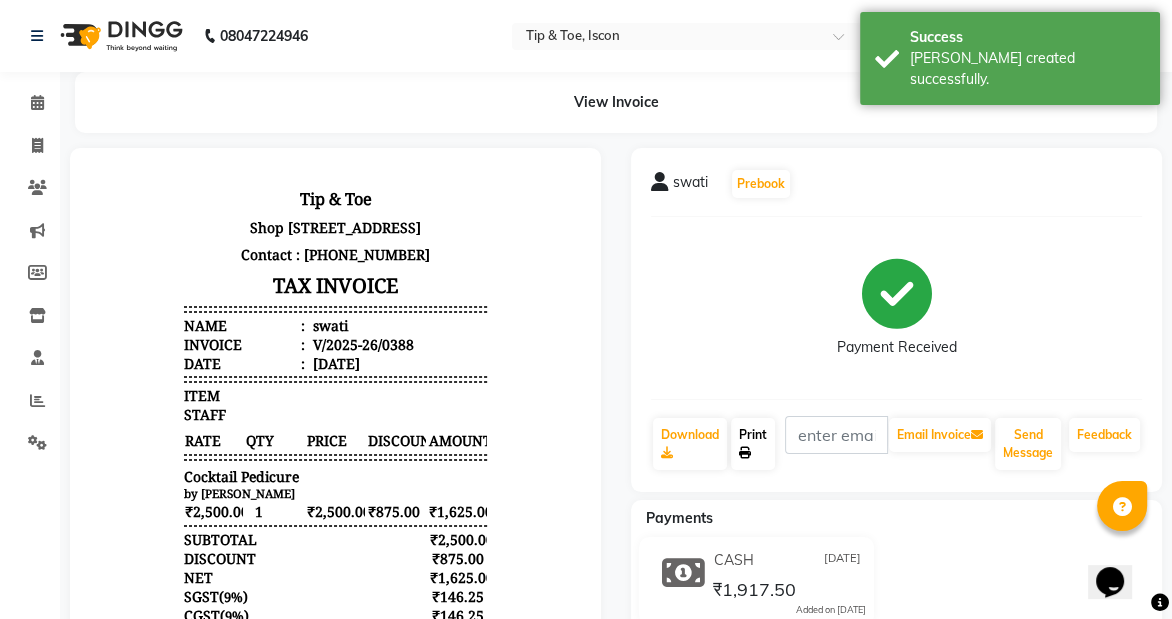 click on "Print" 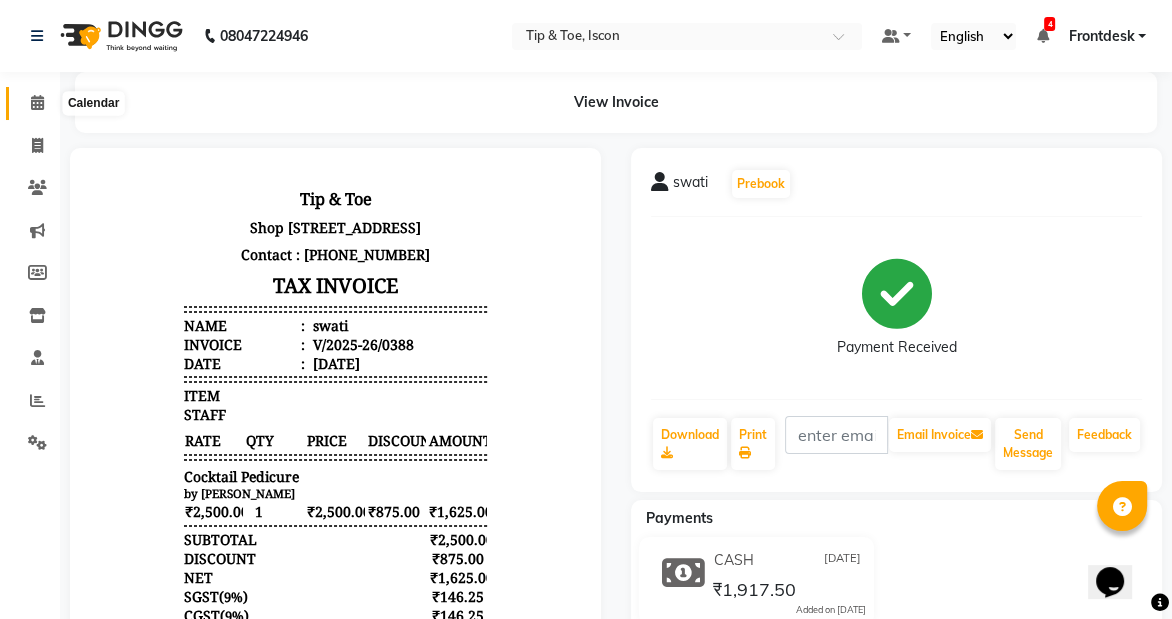 click 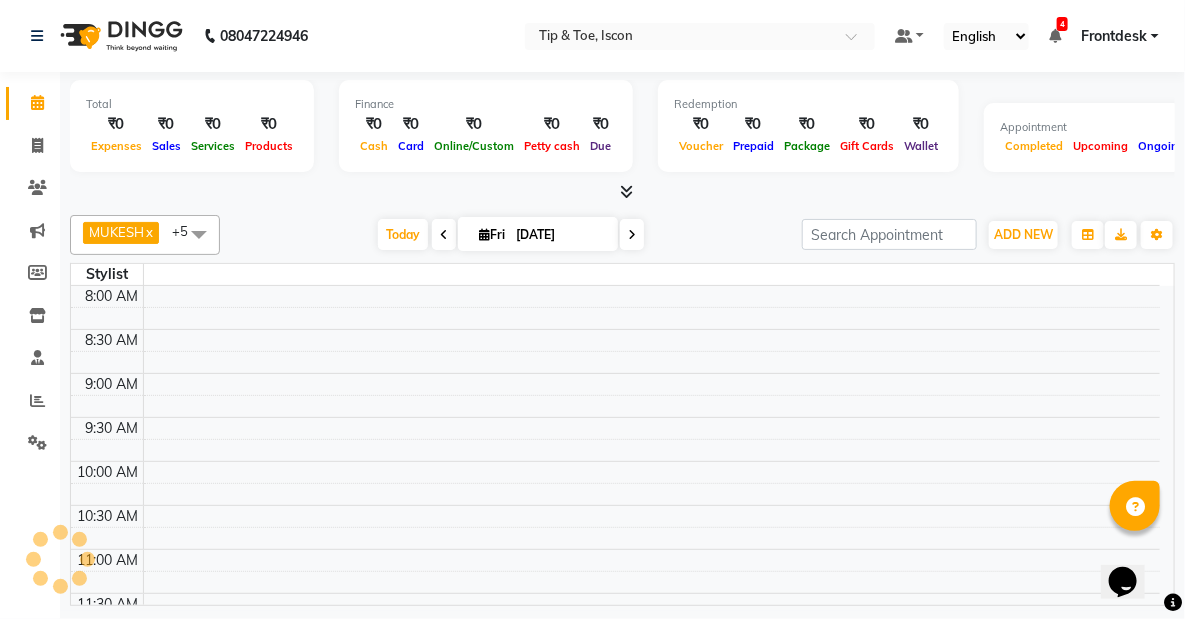 click 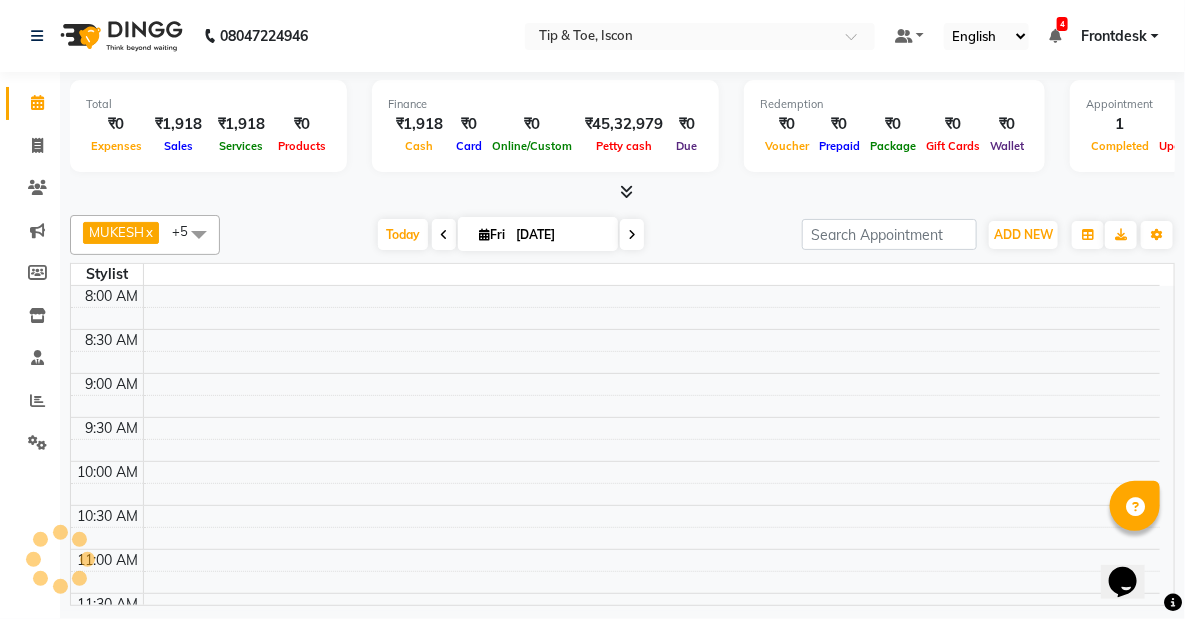 click 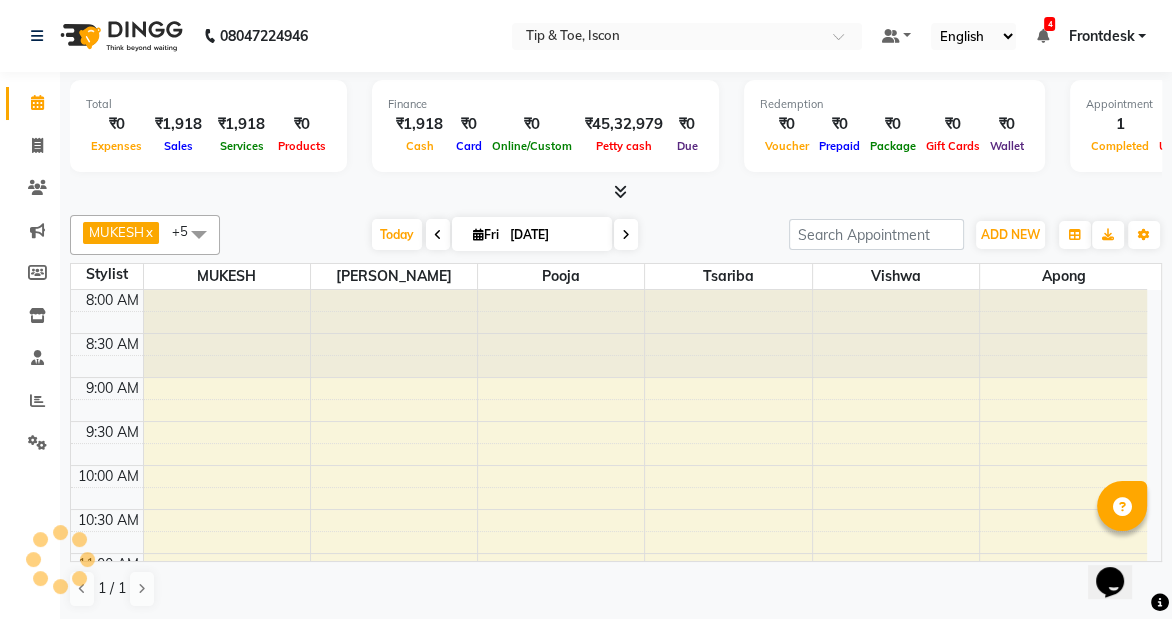 scroll, scrollTop: 0, scrollLeft: 0, axis: both 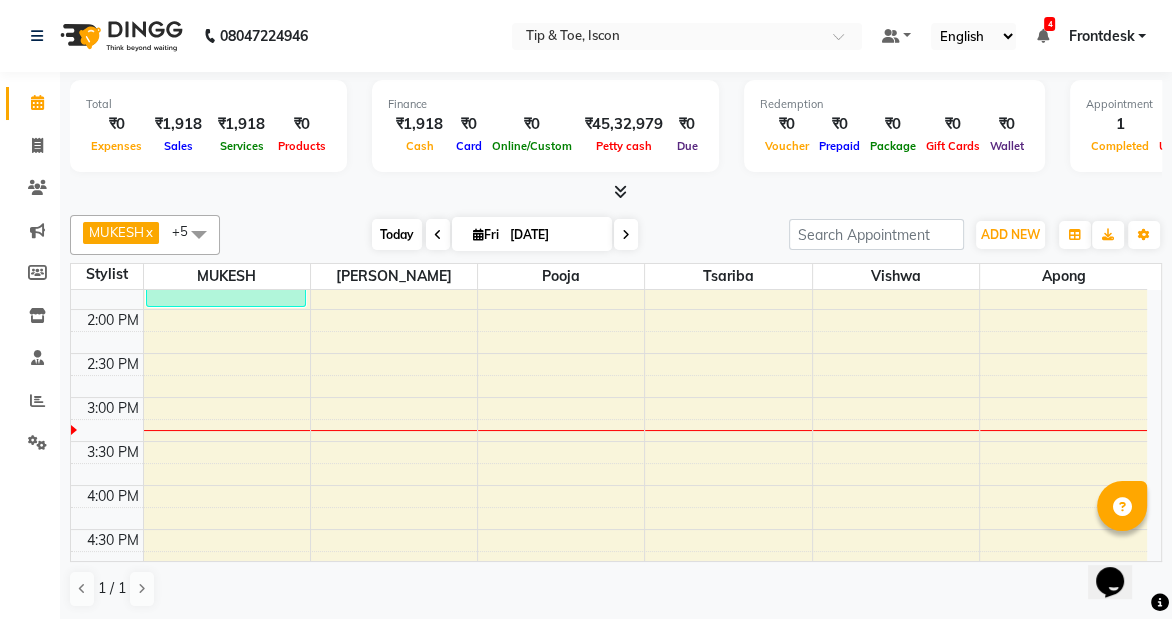 click on "Today" at bounding box center (397, 234) 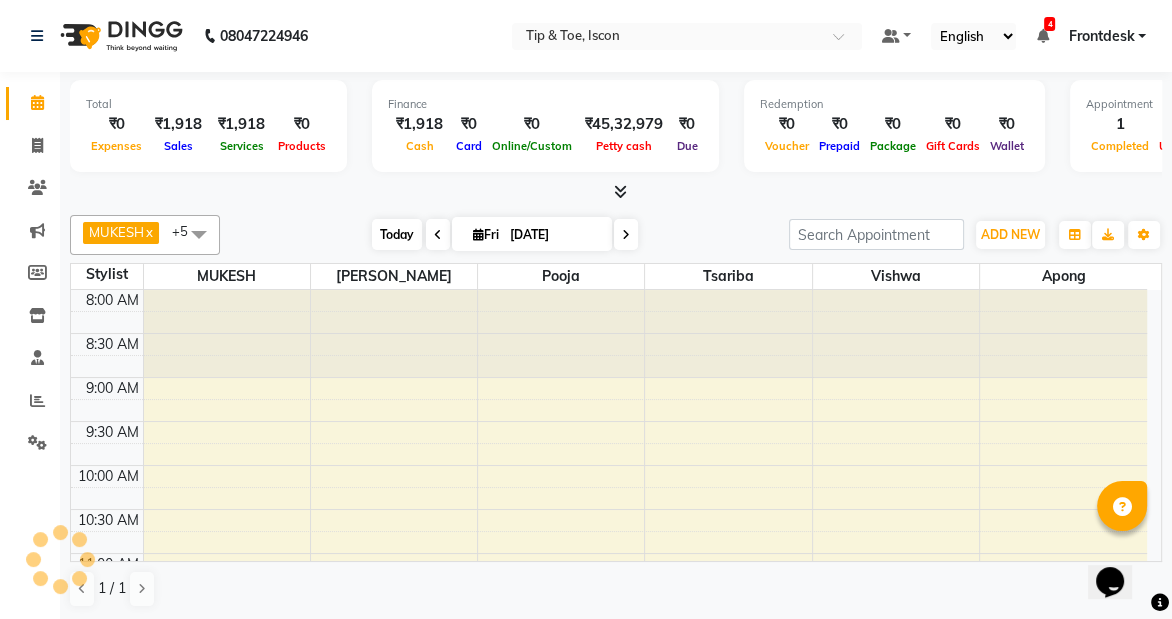 scroll, scrollTop: 615, scrollLeft: 0, axis: vertical 